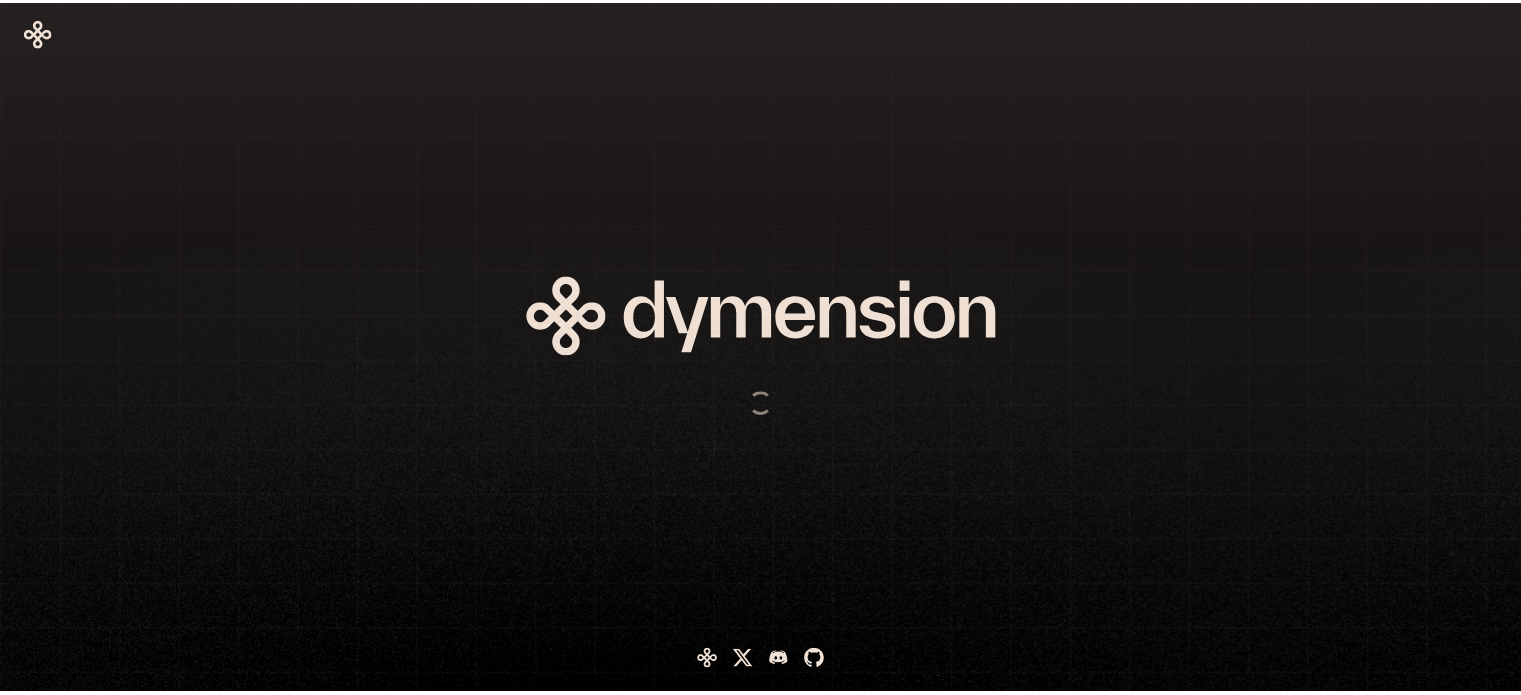 scroll, scrollTop: 0, scrollLeft: 0, axis: both 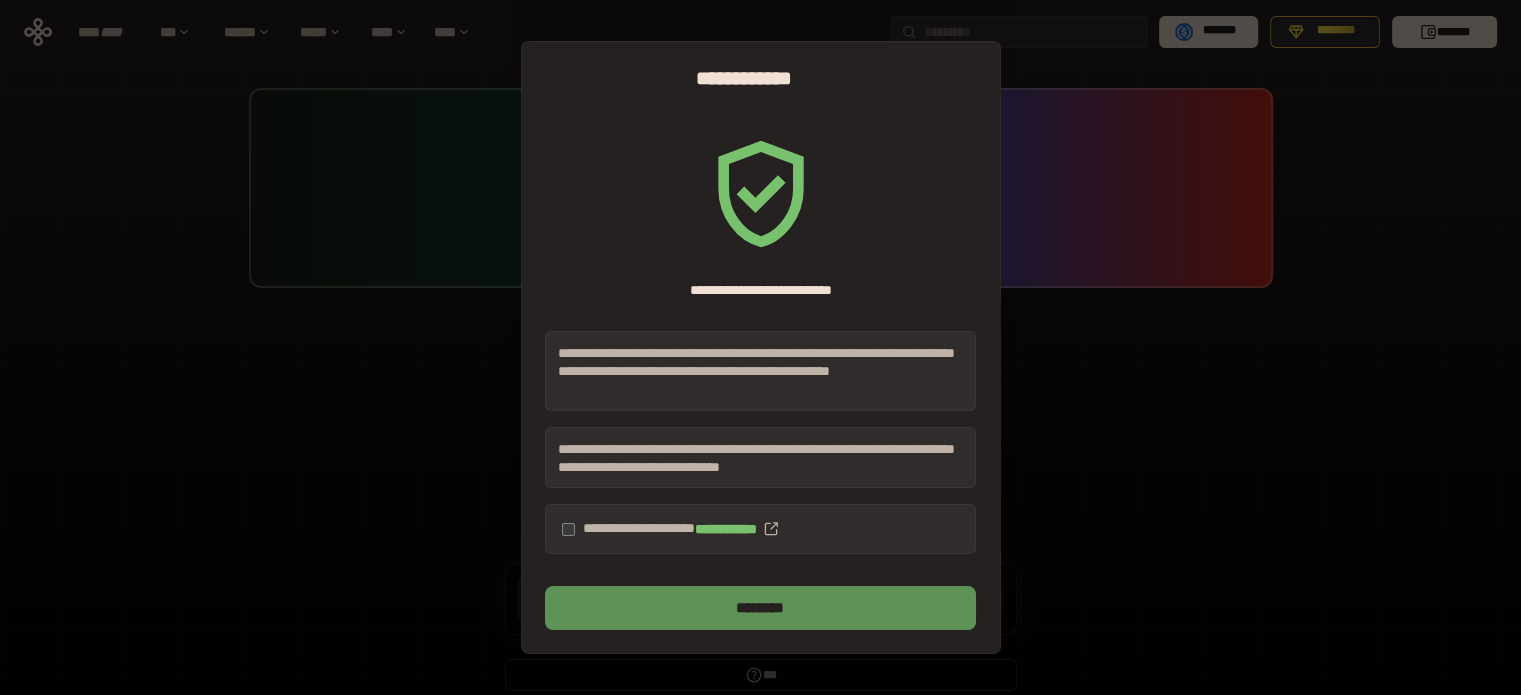 click on "********" at bounding box center [760, 608] 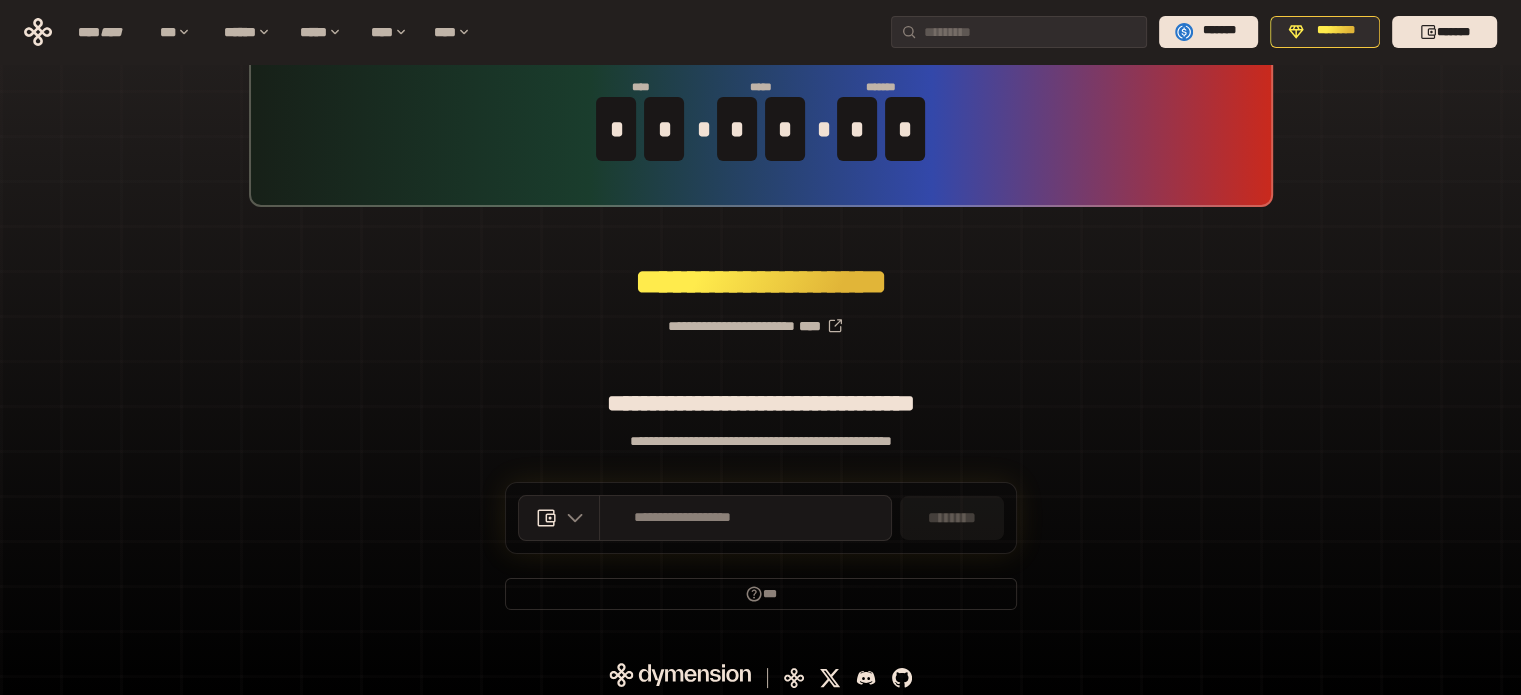 scroll, scrollTop: 87, scrollLeft: 0, axis: vertical 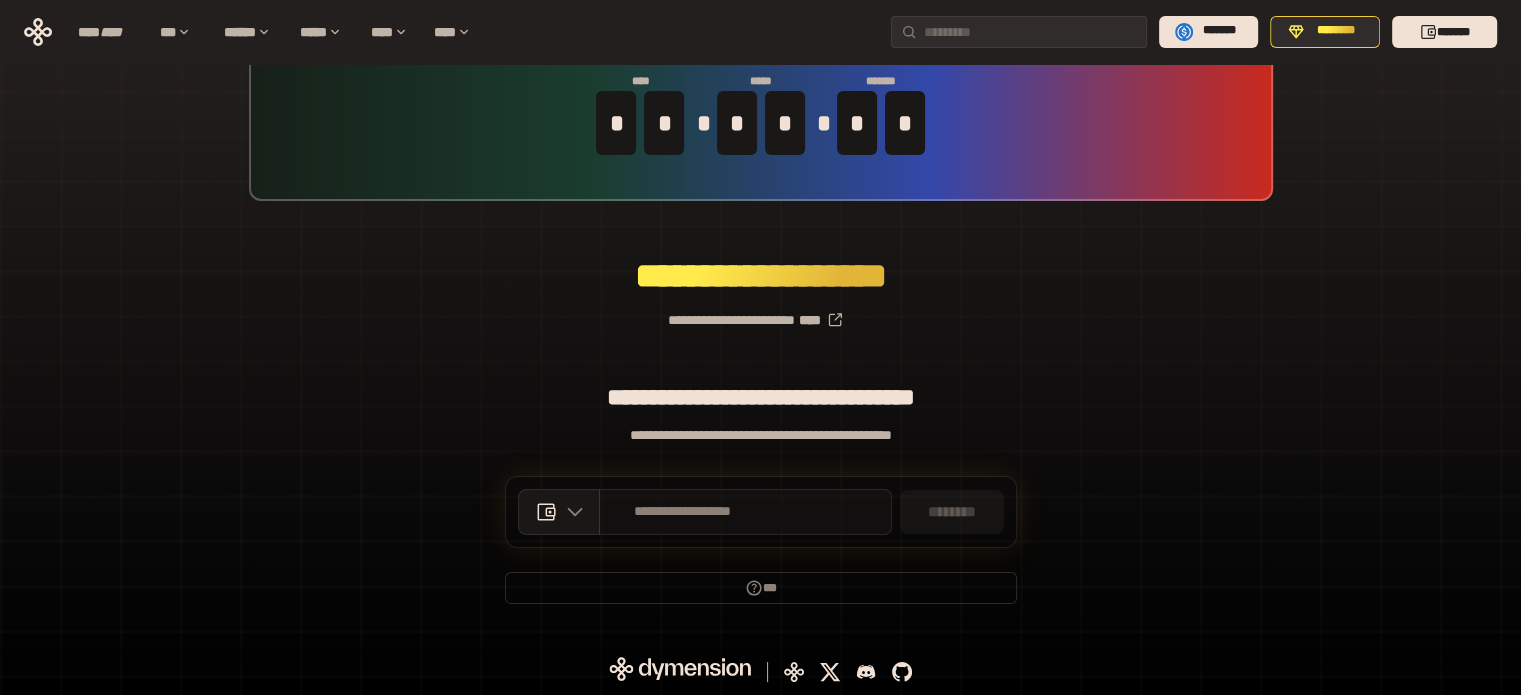 click on "**********" at bounding box center (745, 512) 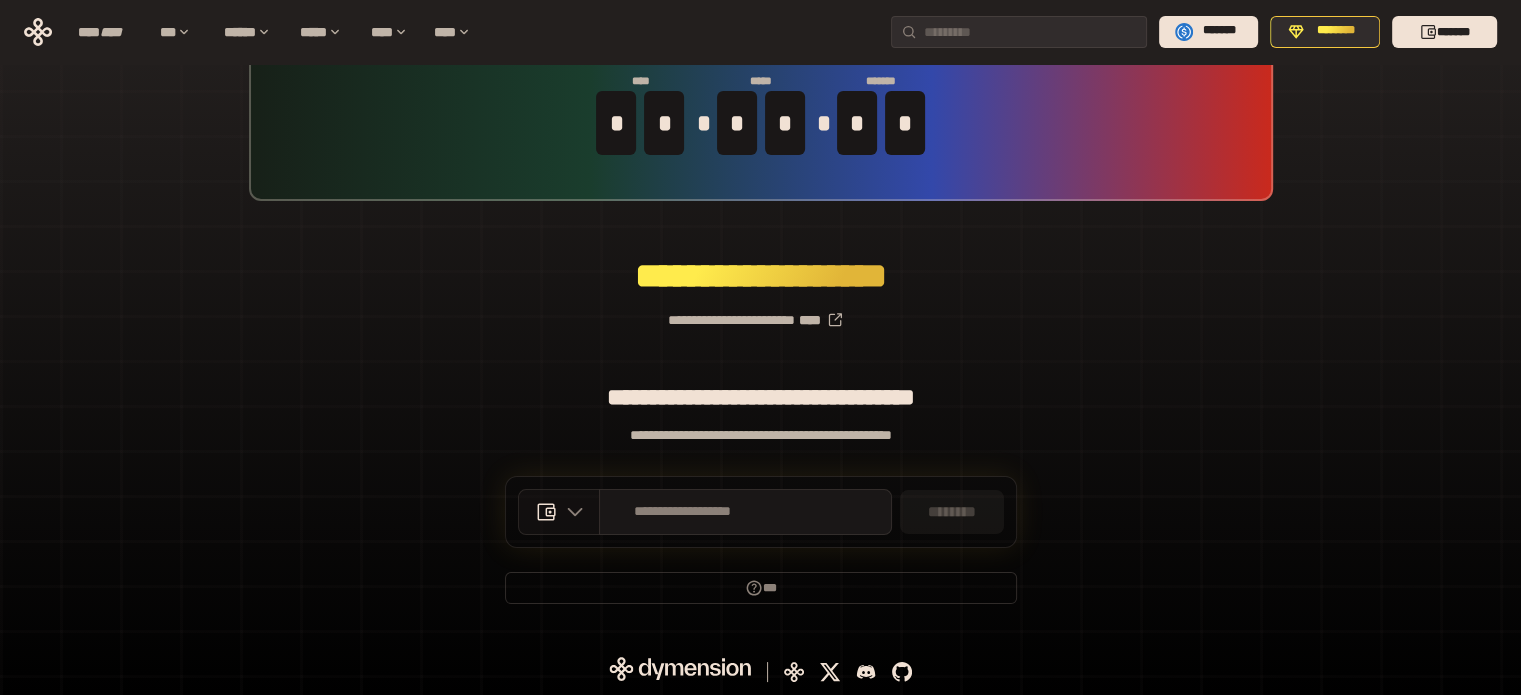 click 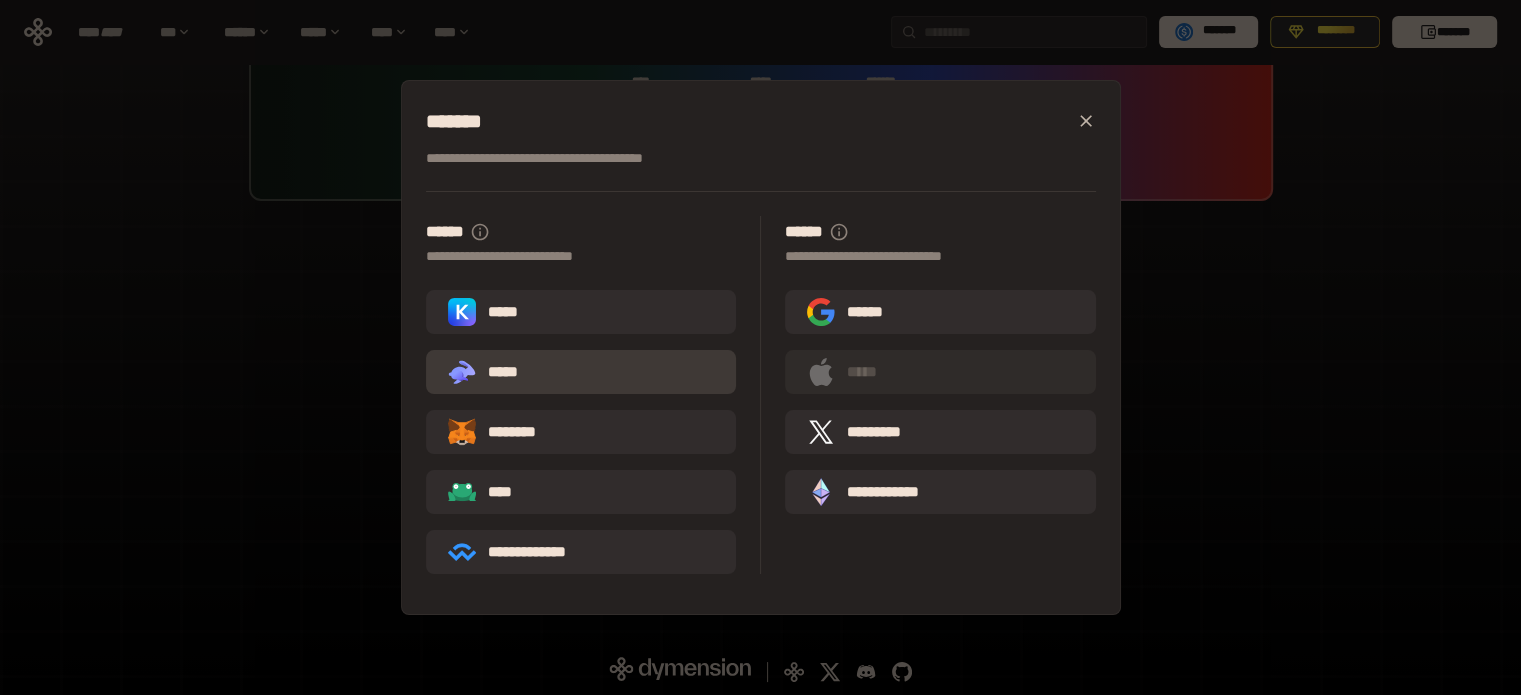 click on ".st0{fill:url(#SVGID_1_);}
.st1{fill-rule:evenodd;clip-rule:evenodd;fill:url(#SVGID_00000161597173617360504640000012432366591255278478_);}
.st2{fill-rule:evenodd;clip-rule:evenodd;fill:url(#SVGID_00000021803777515098205300000017382971856690286485_);}
.st3{fill:url(#SVGID_00000031192219548086493050000012287181694732331425_);}
*****" at bounding box center (581, 372) 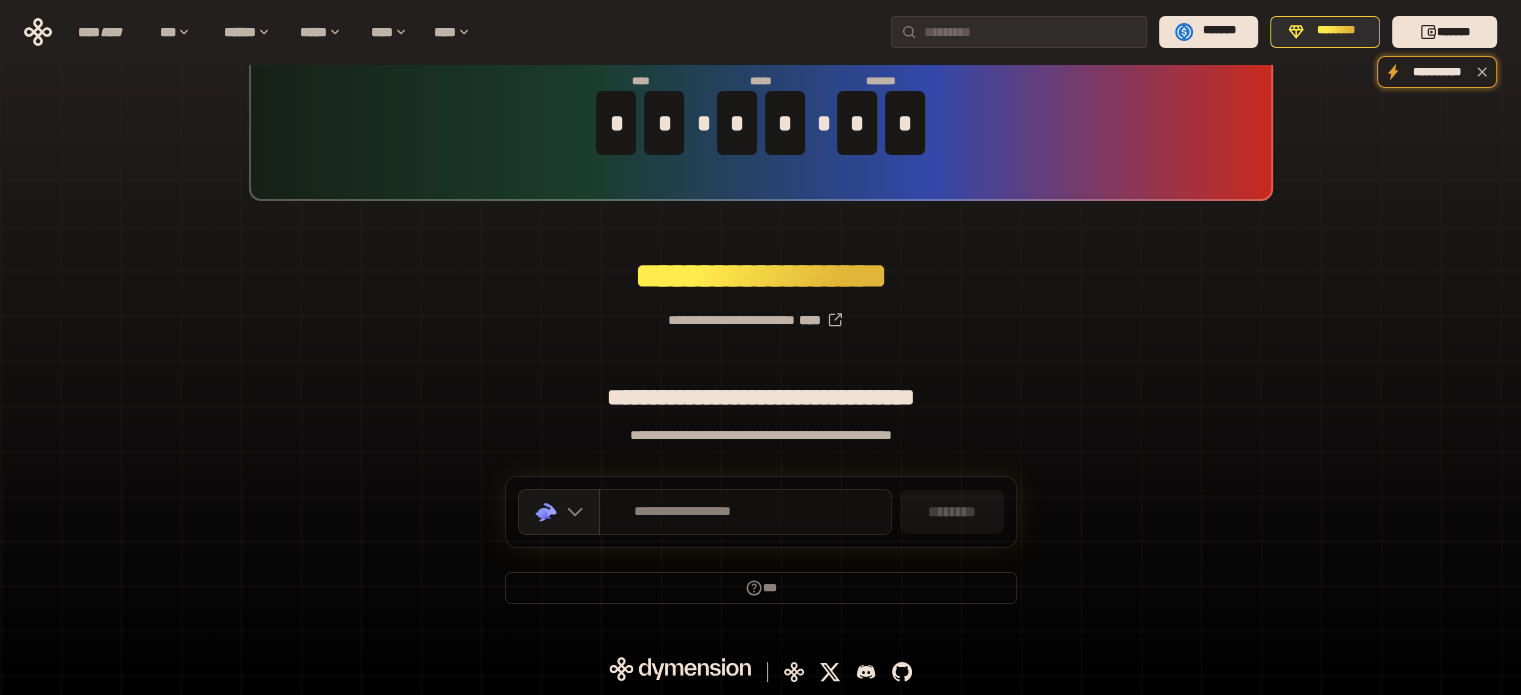 click on "**********" at bounding box center (745, 512) 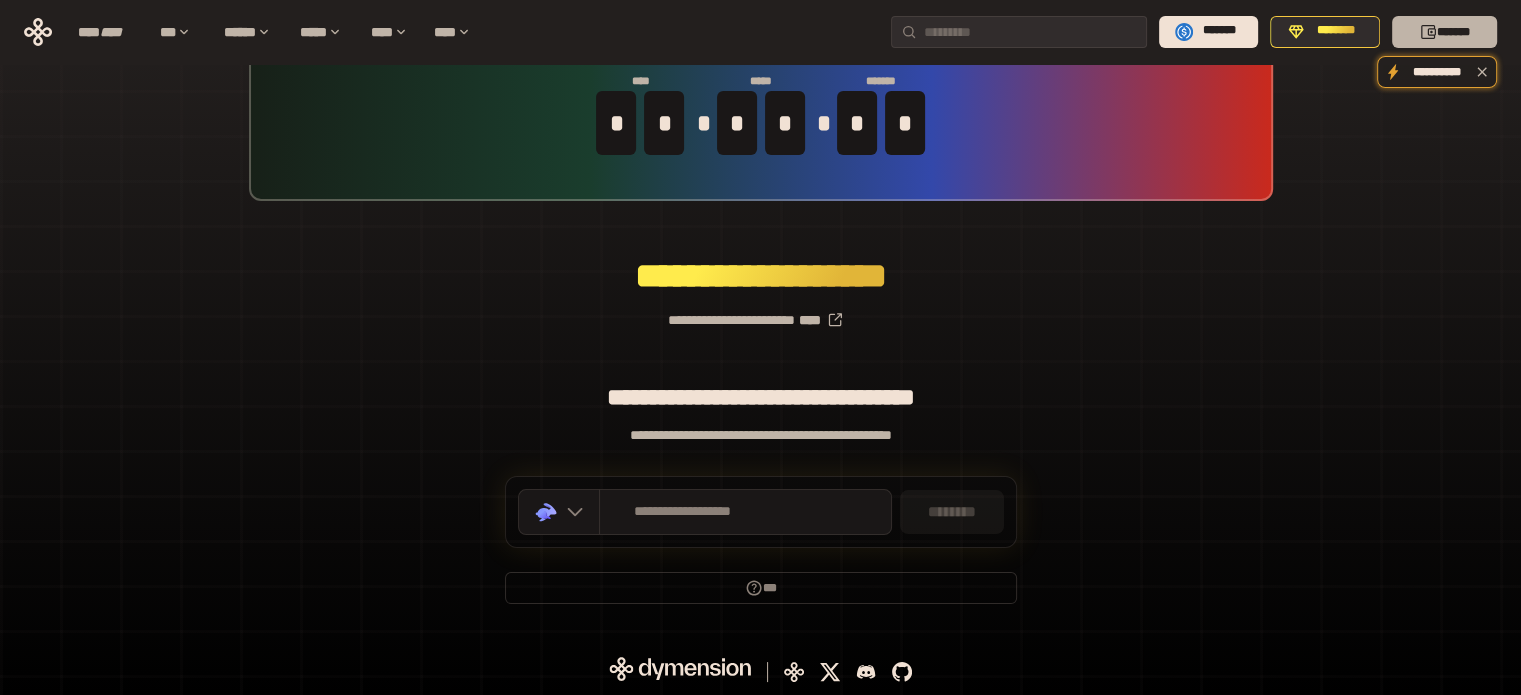 click on "*******" at bounding box center [1444, 32] 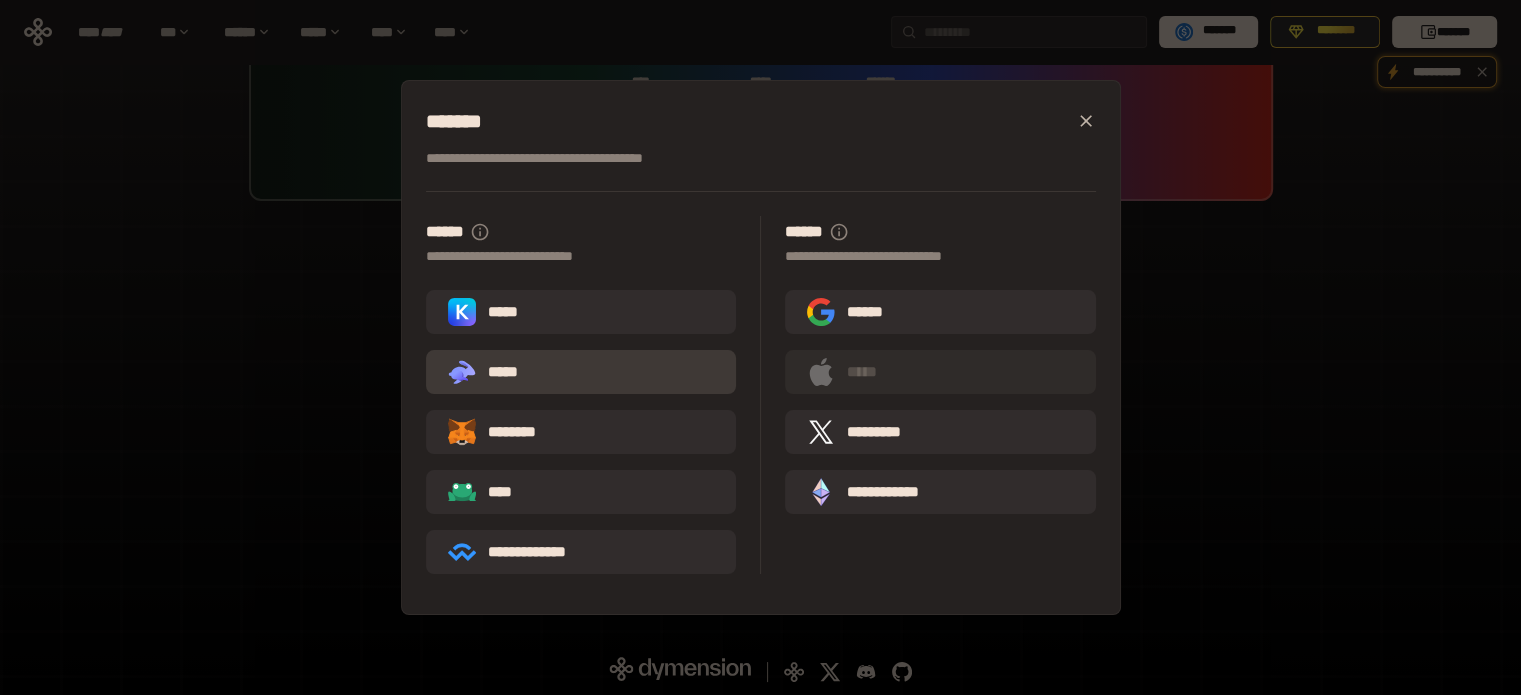 click on ".st0{fill:url(#SVGID_1_);}
.st1{fill-rule:evenodd;clip-rule:evenodd;fill:url(#SVGID_00000161597173617360504640000012432366591255278478_);}
.st2{fill-rule:evenodd;clip-rule:evenodd;fill:url(#SVGID_00000021803777515098205300000017382971856690286485_);}
.st3{fill:url(#SVGID_00000031192219548086493050000012287181694732331425_);}
*****" at bounding box center [581, 372] 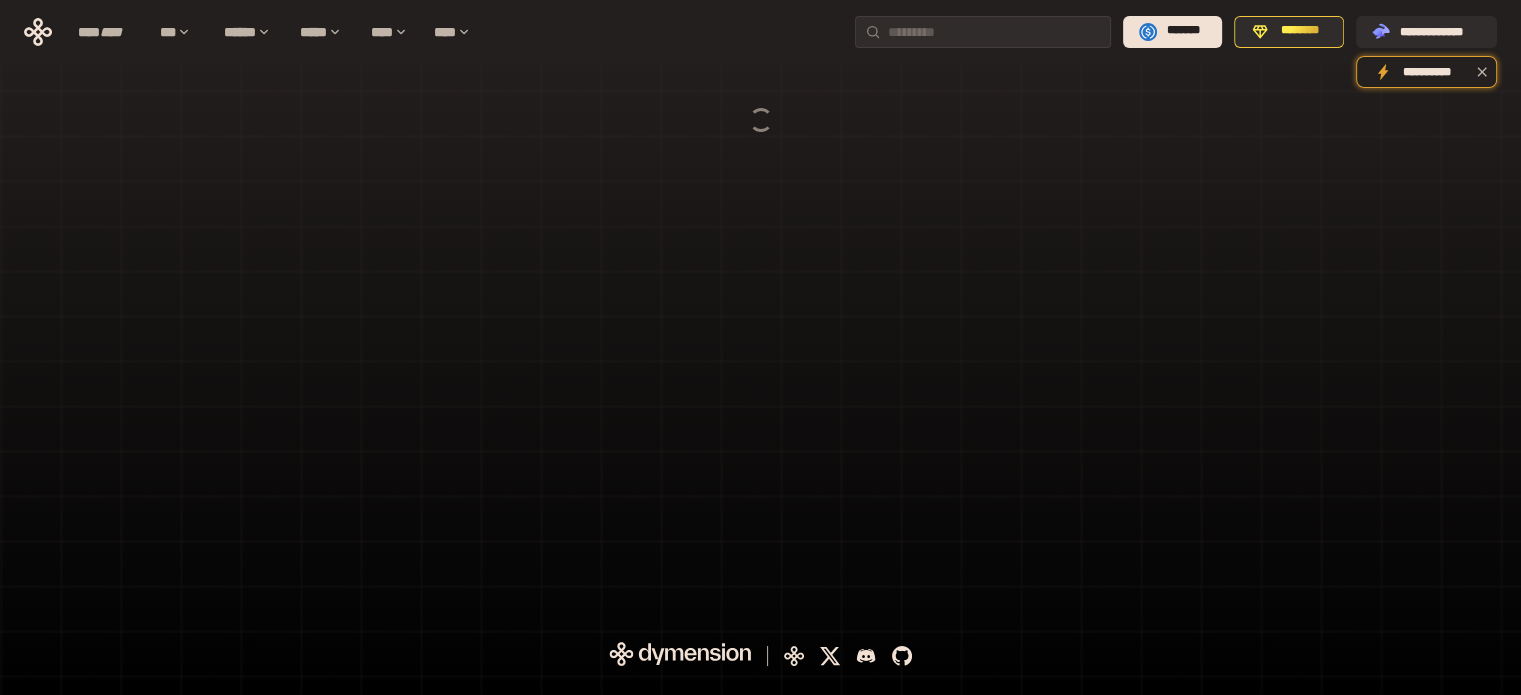 scroll, scrollTop: 0, scrollLeft: 0, axis: both 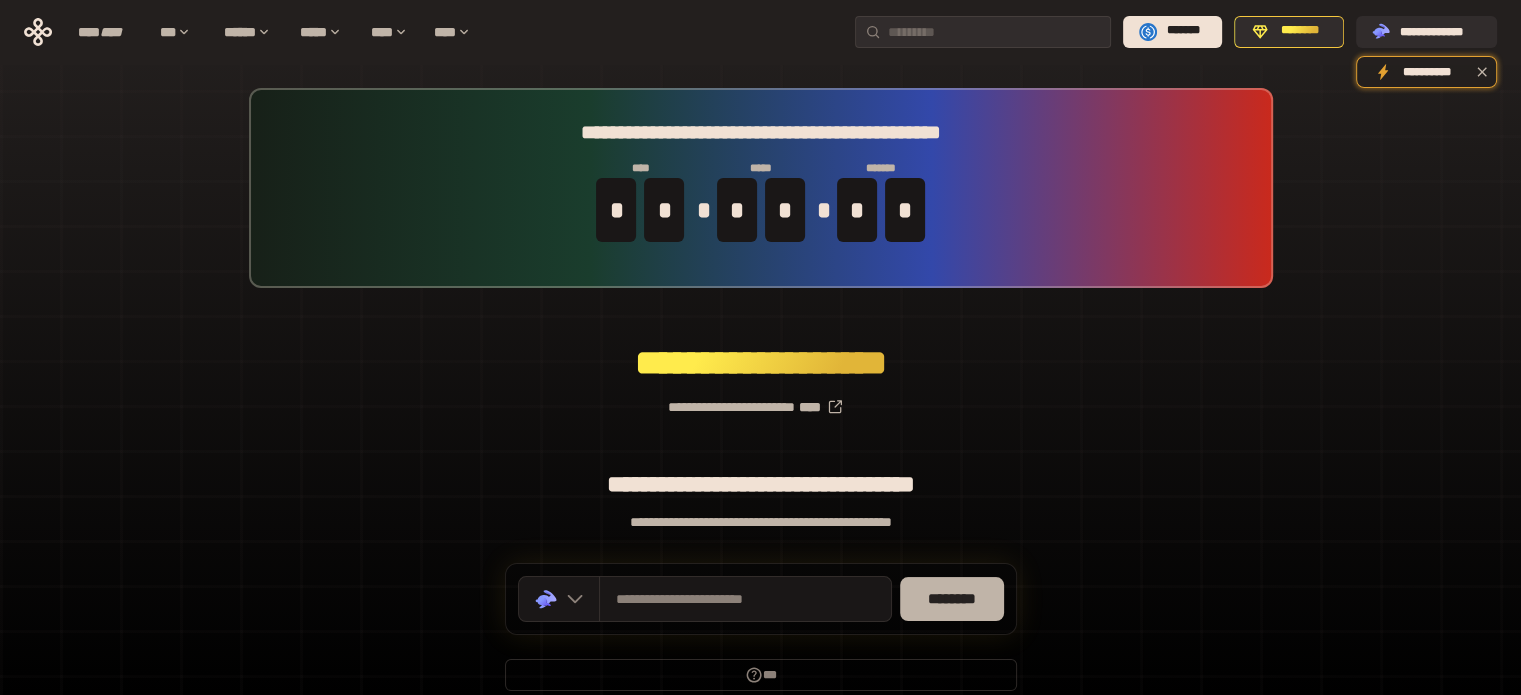 click on "********" at bounding box center [952, 599] 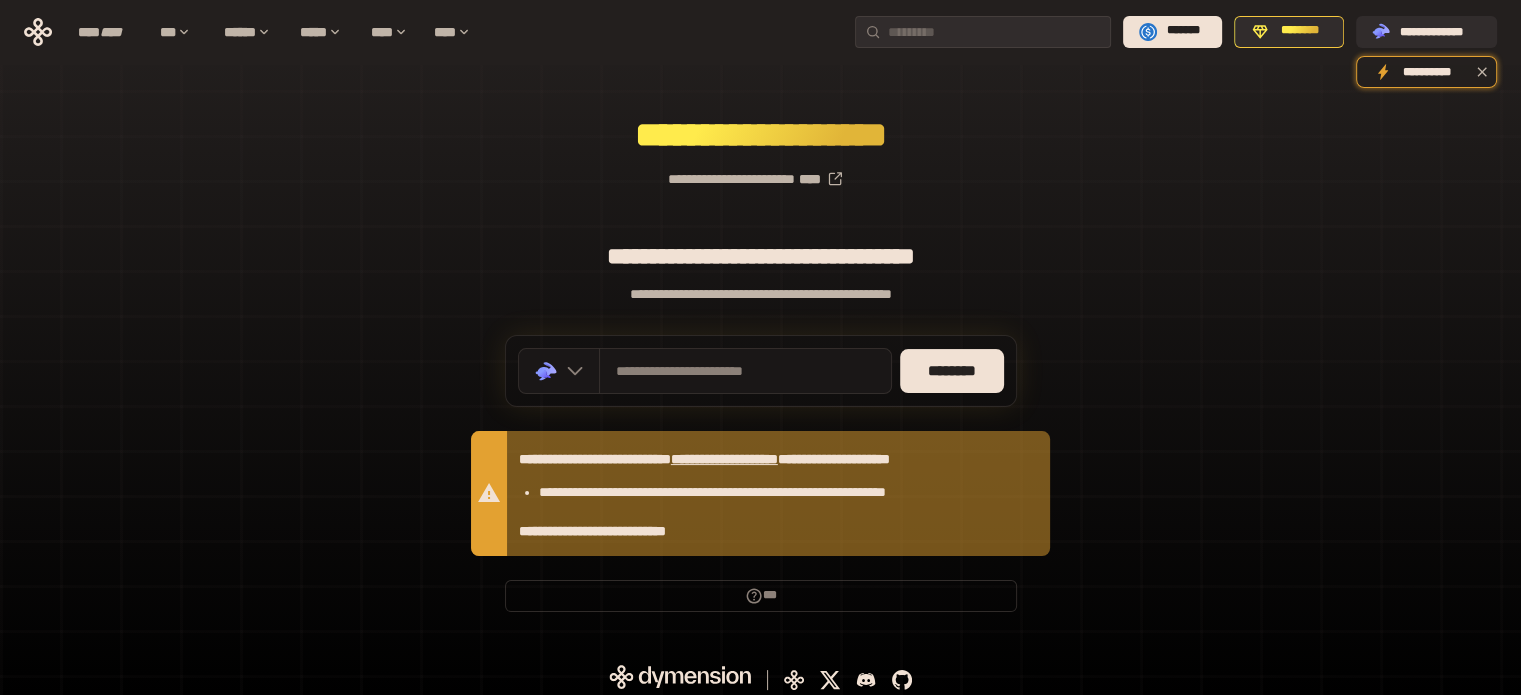 scroll, scrollTop: 236, scrollLeft: 0, axis: vertical 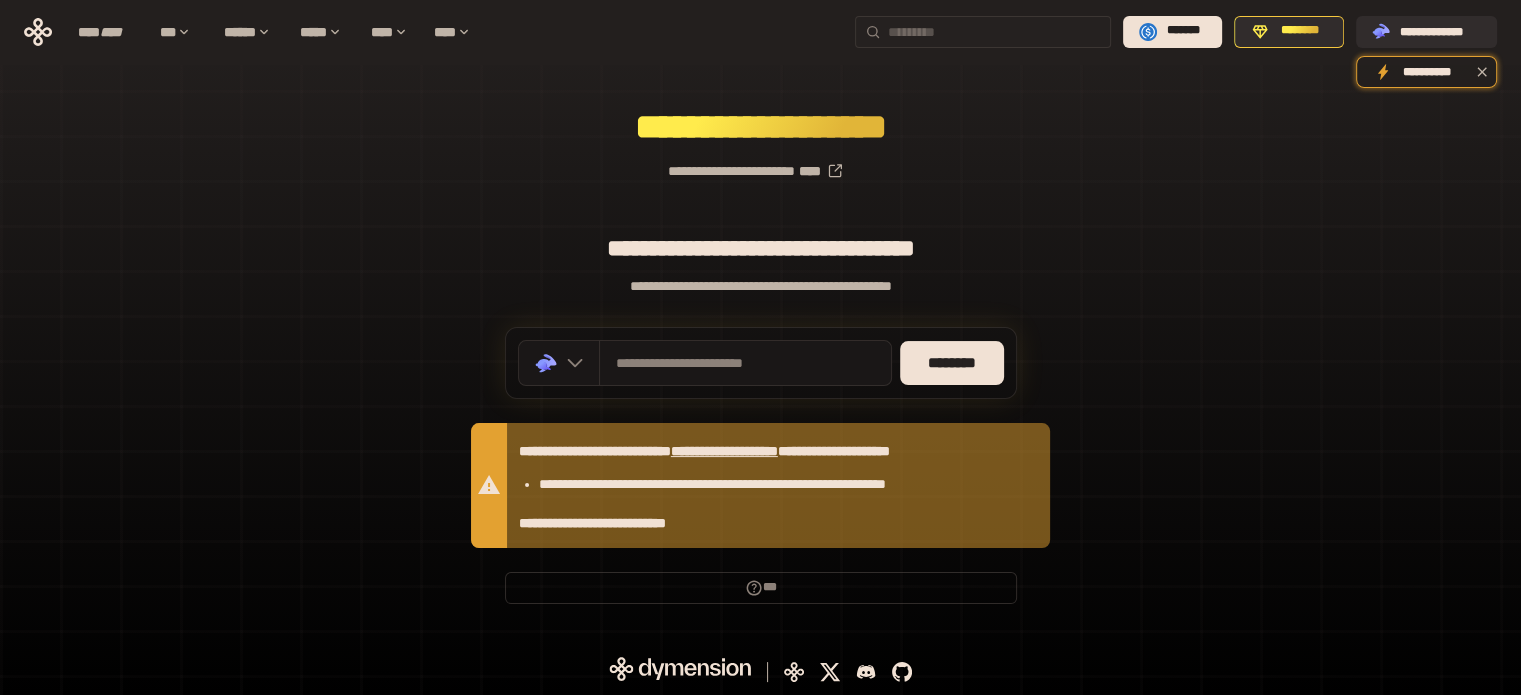 click at bounding box center (995, 32) 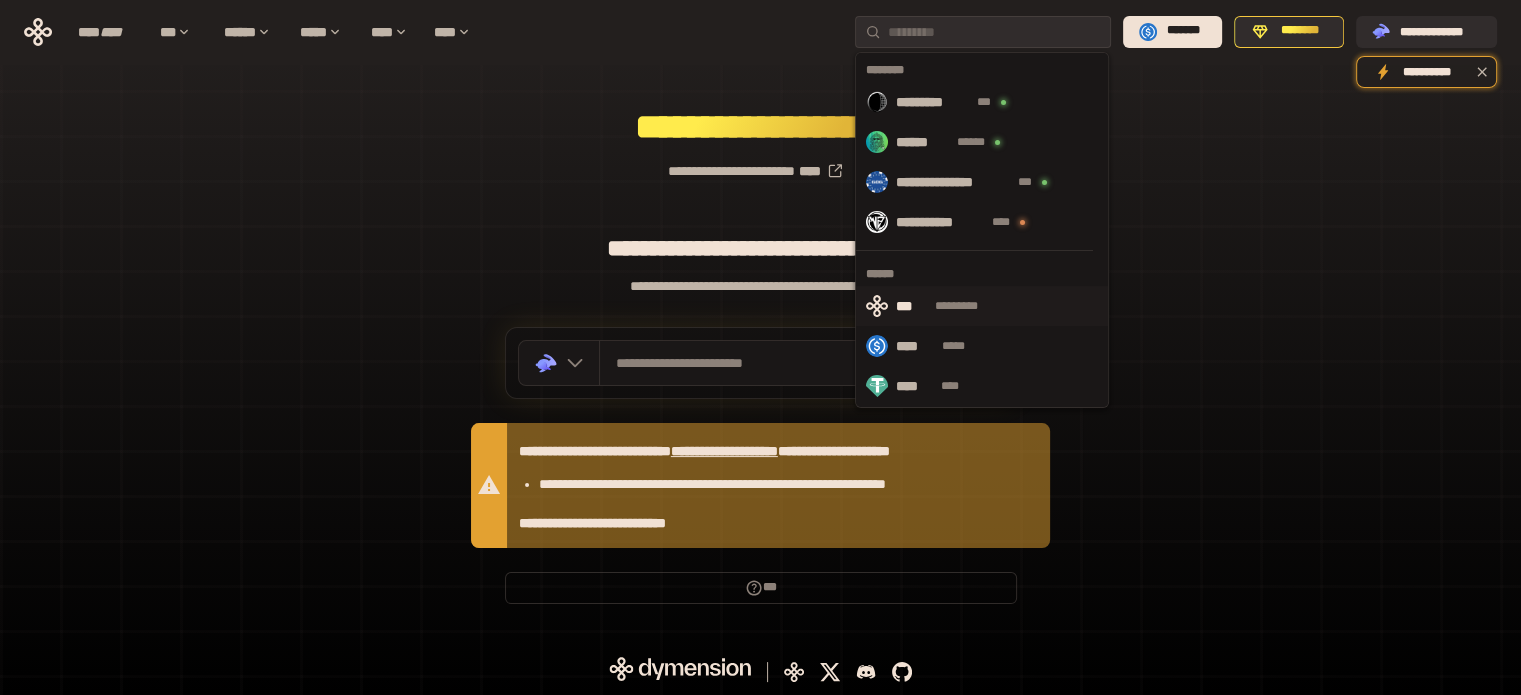 scroll, scrollTop: 0, scrollLeft: 0, axis: both 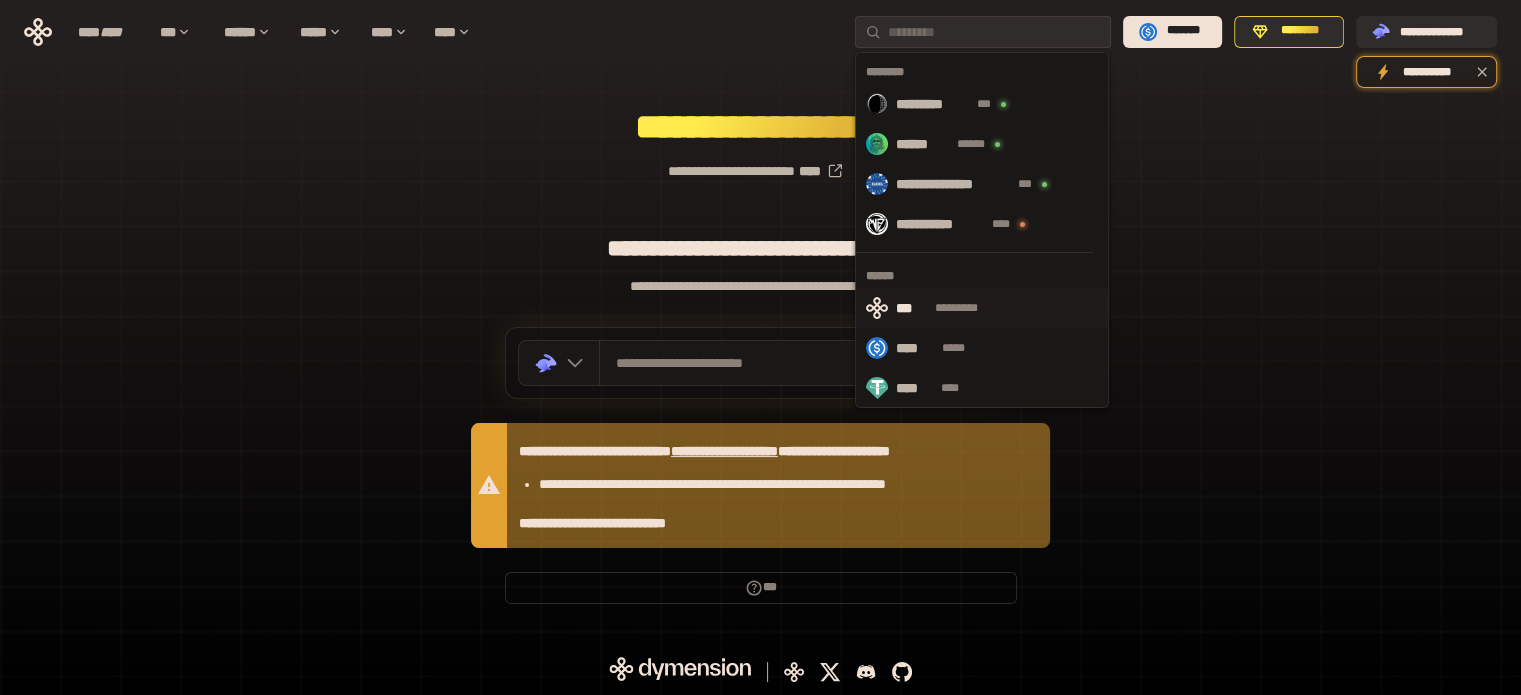 click on "*********" at bounding box center [967, 308] 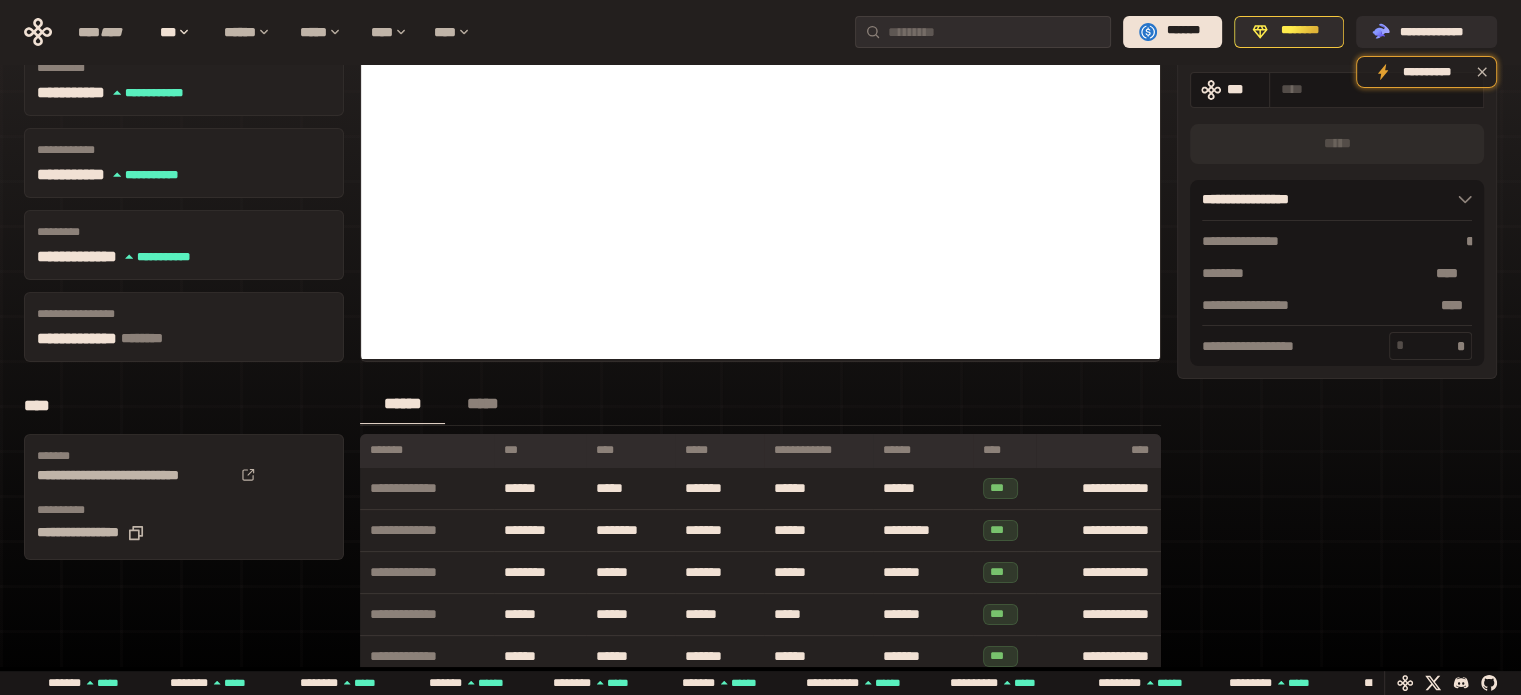 click on "**********" at bounding box center [1337, 335] 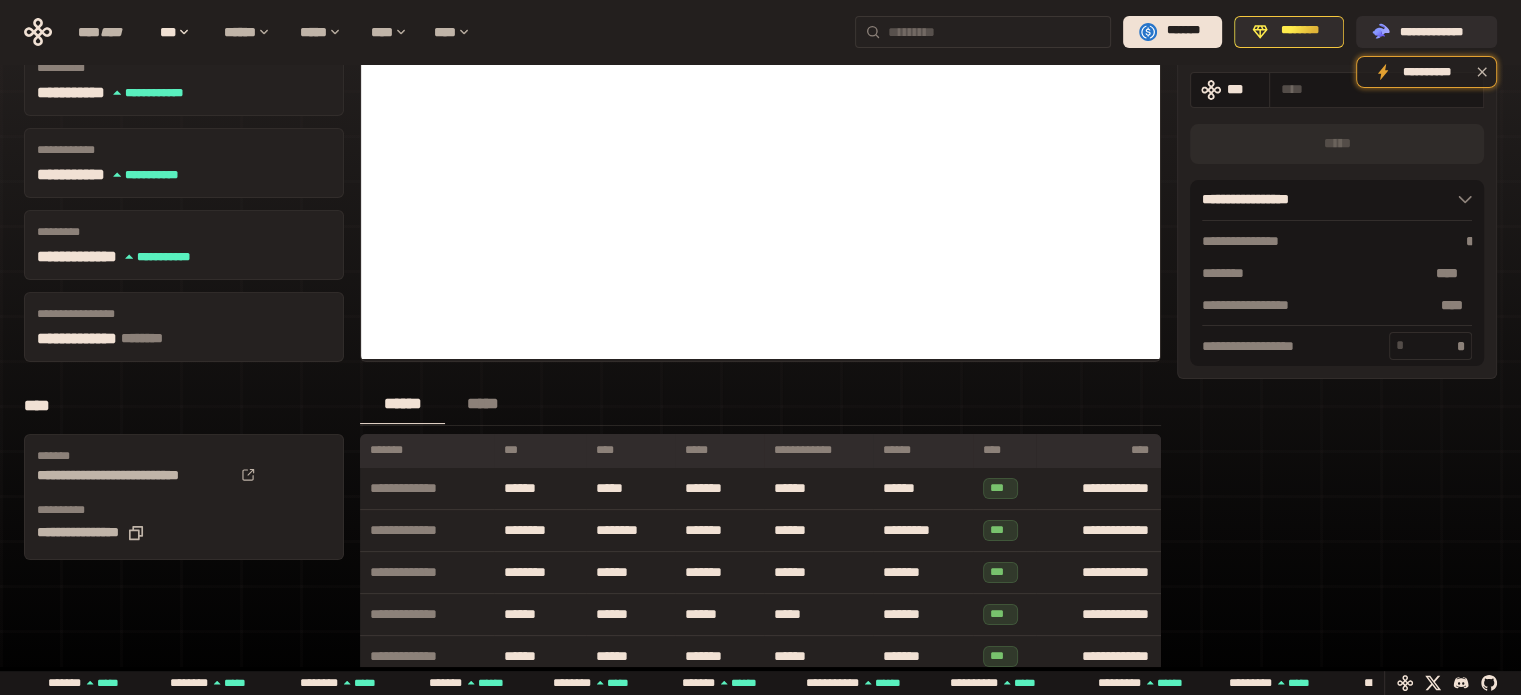 click at bounding box center [983, 32] 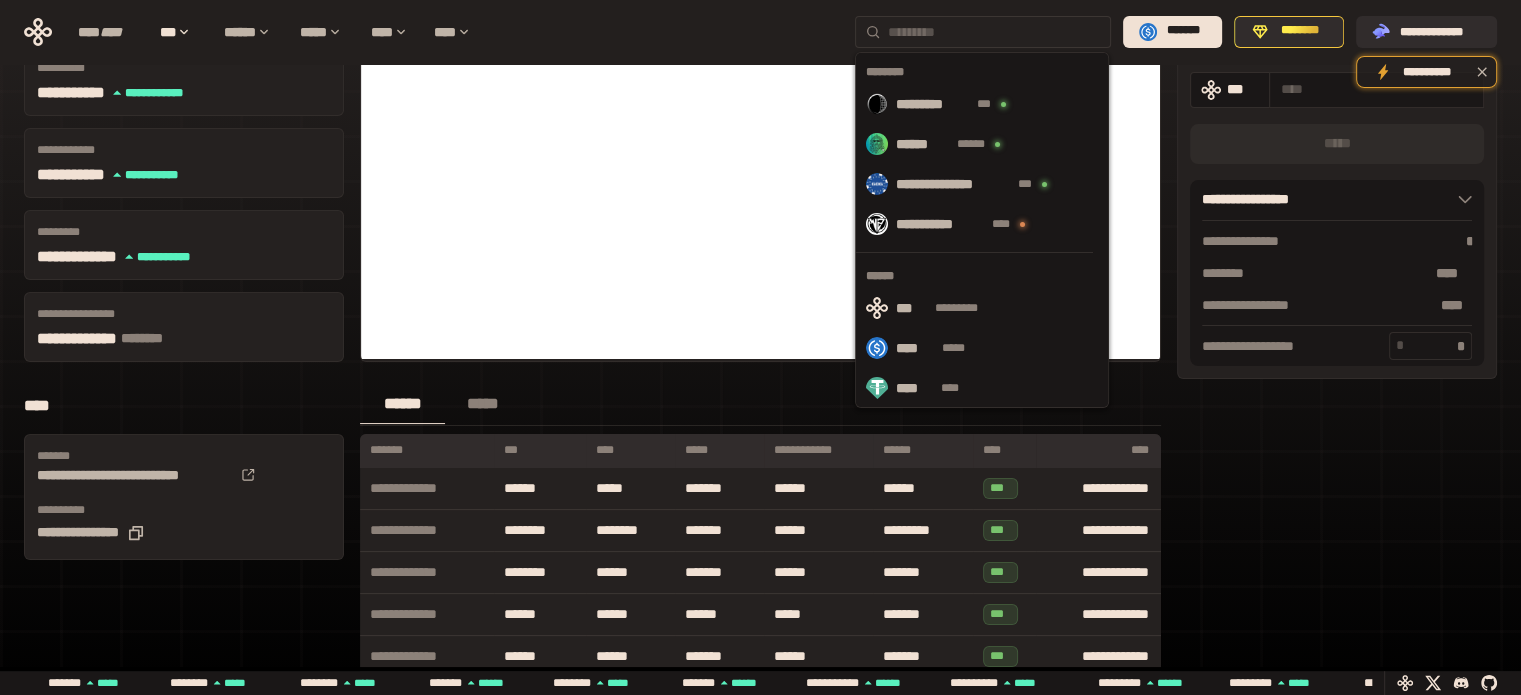 click at bounding box center (995, 32) 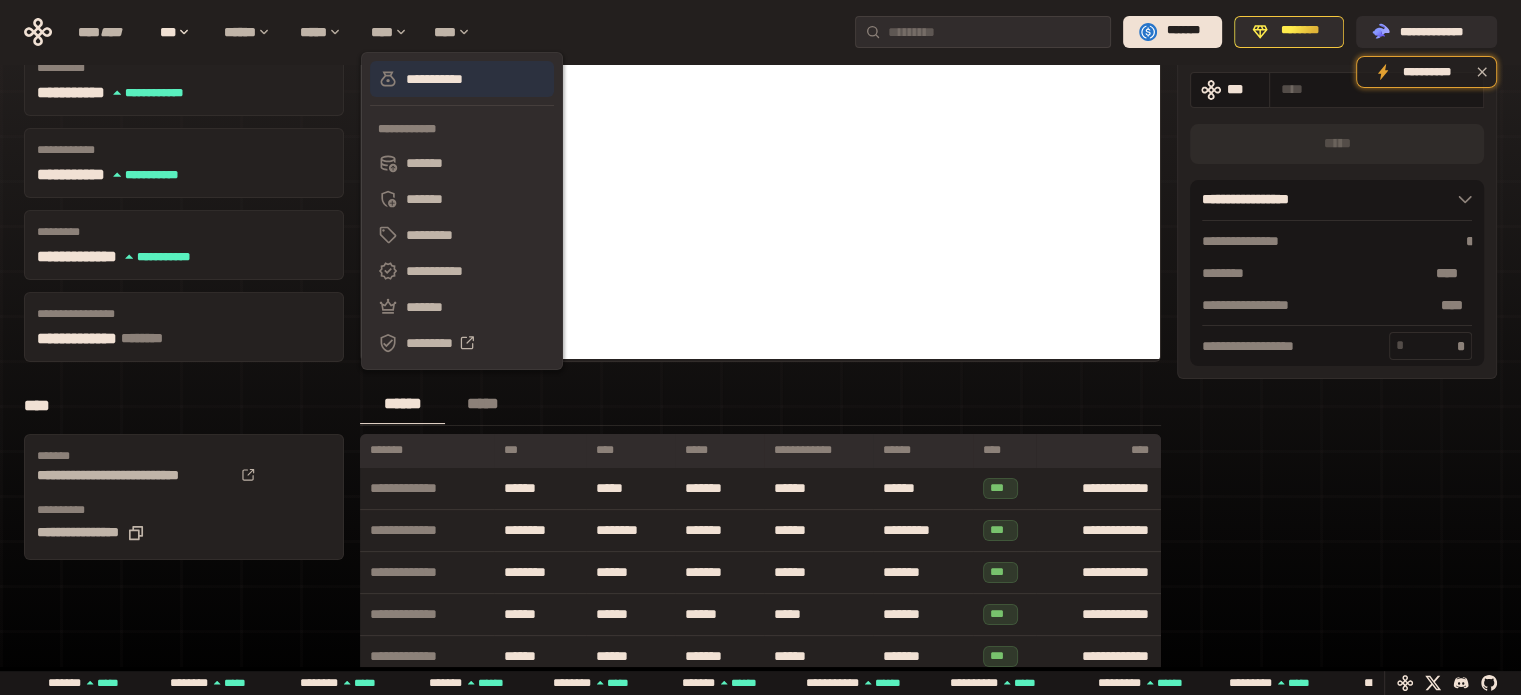 click on "**********" at bounding box center [462, 79] 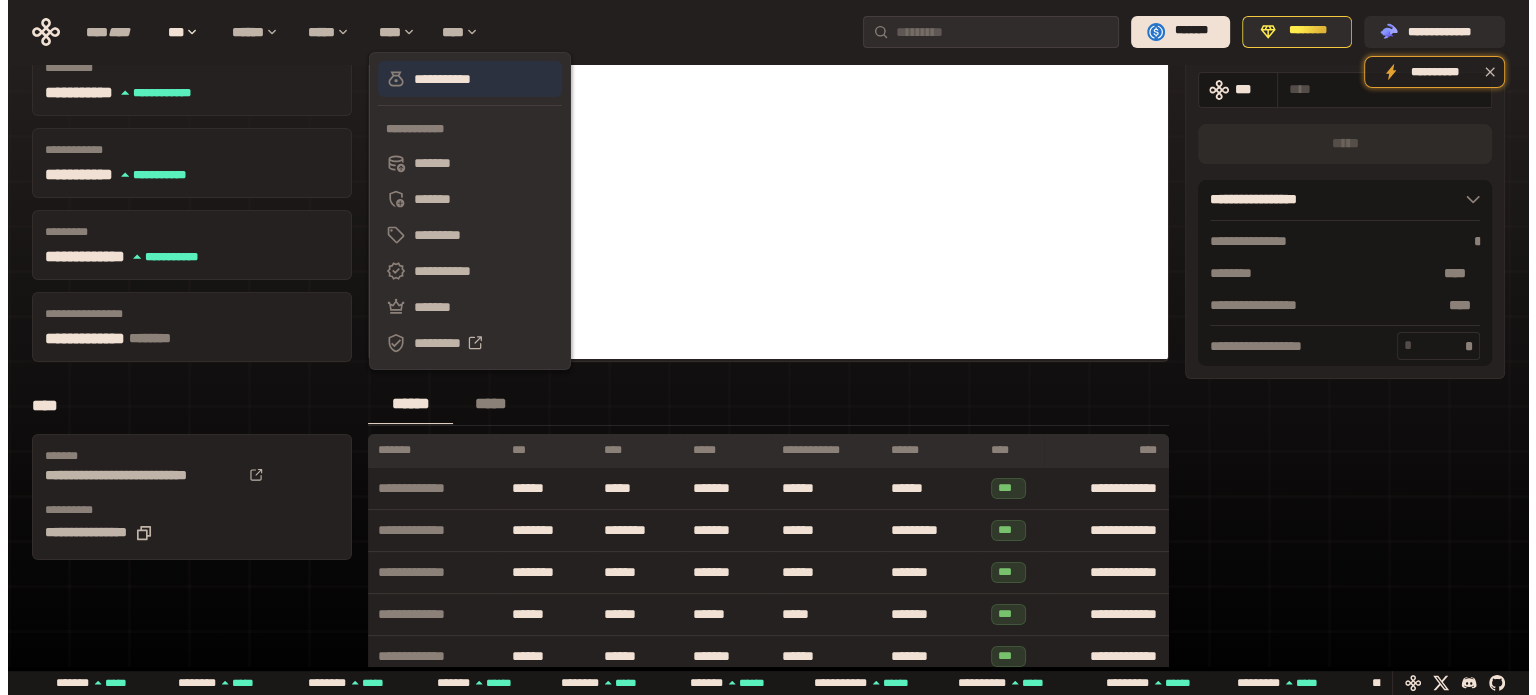scroll, scrollTop: 0, scrollLeft: 0, axis: both 